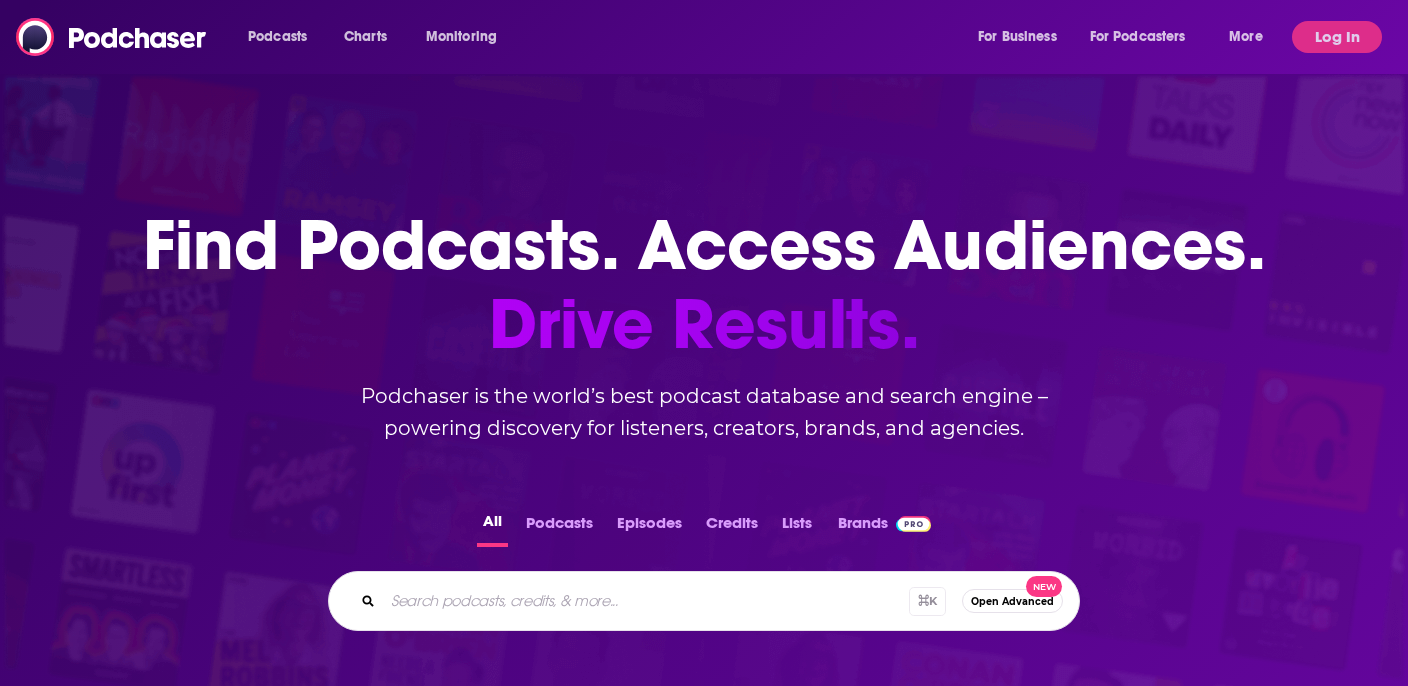 scroll, scrollTop: 0, scrollLeft: 0, axis: both 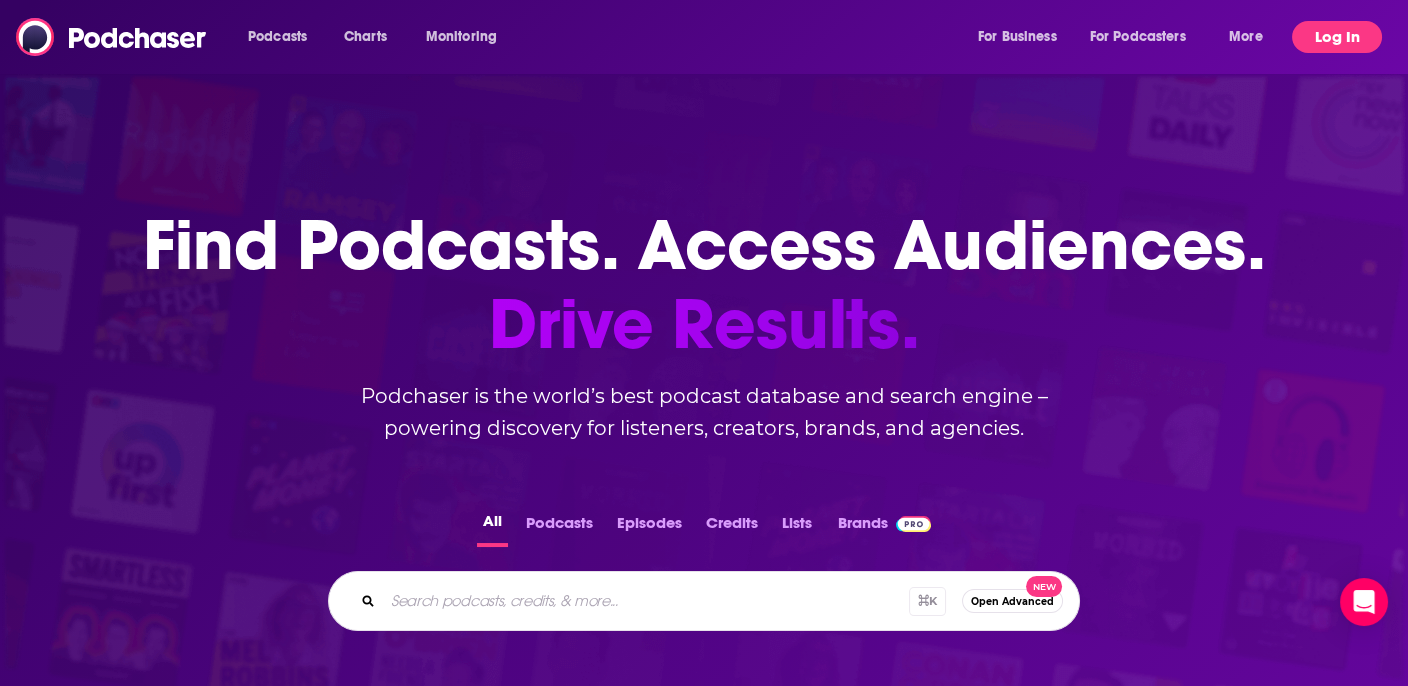 click on "Log In" at bounding box center (1337, 37) 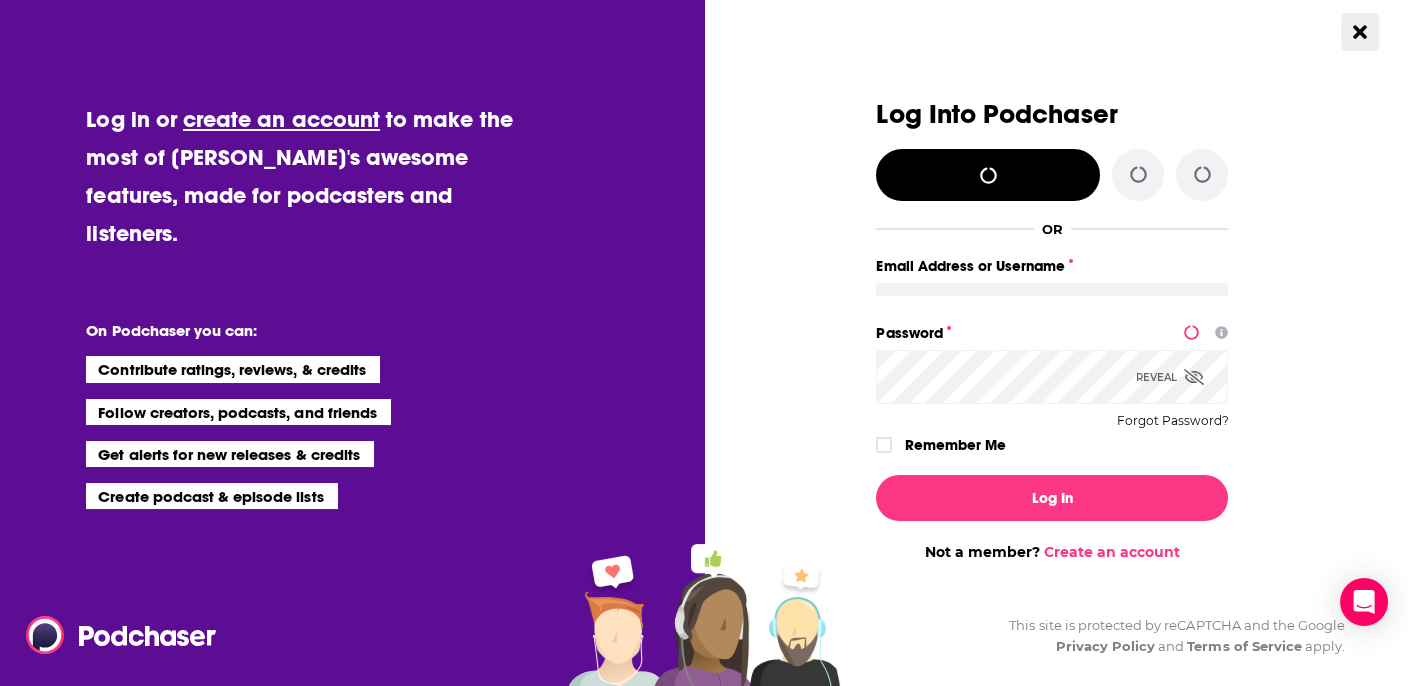 type on "KristinZanini" 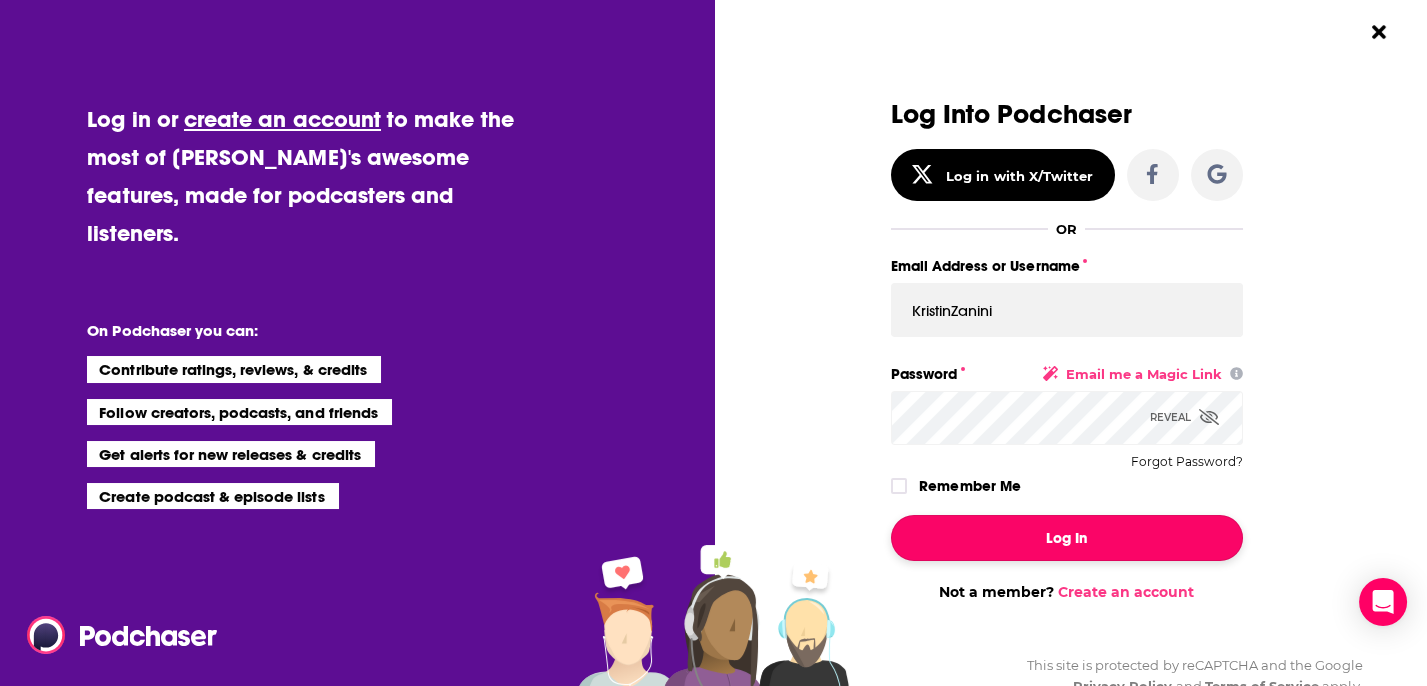 click on "Log In" at bounding box center [1067, 538] 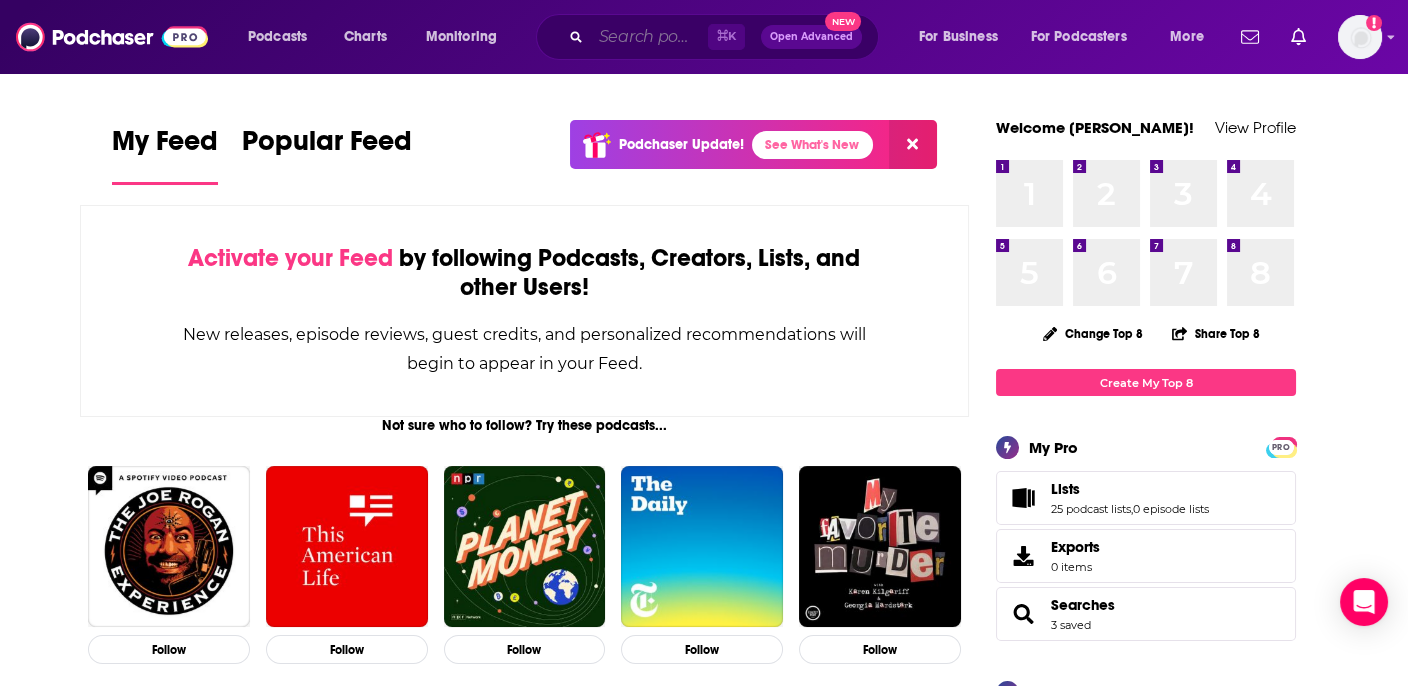 click at bounding box center [649, 37] 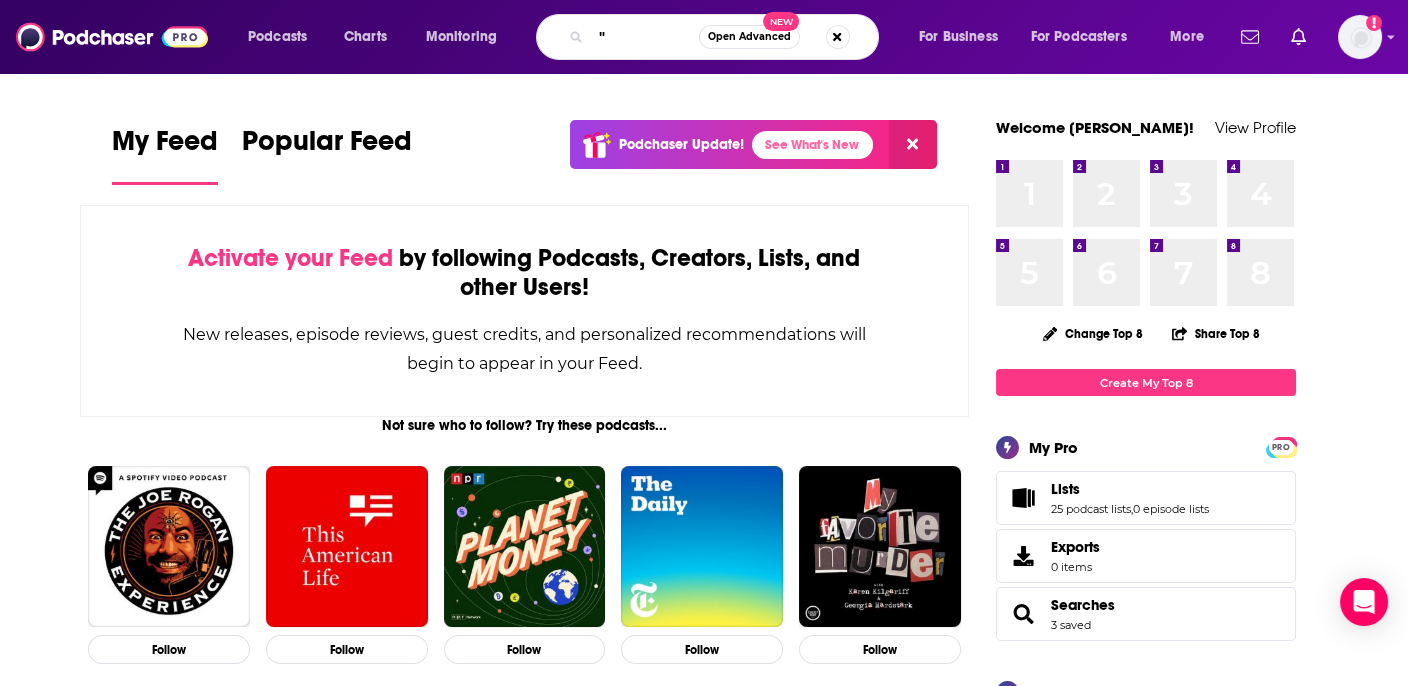 paste on "Insurance Business Babes" 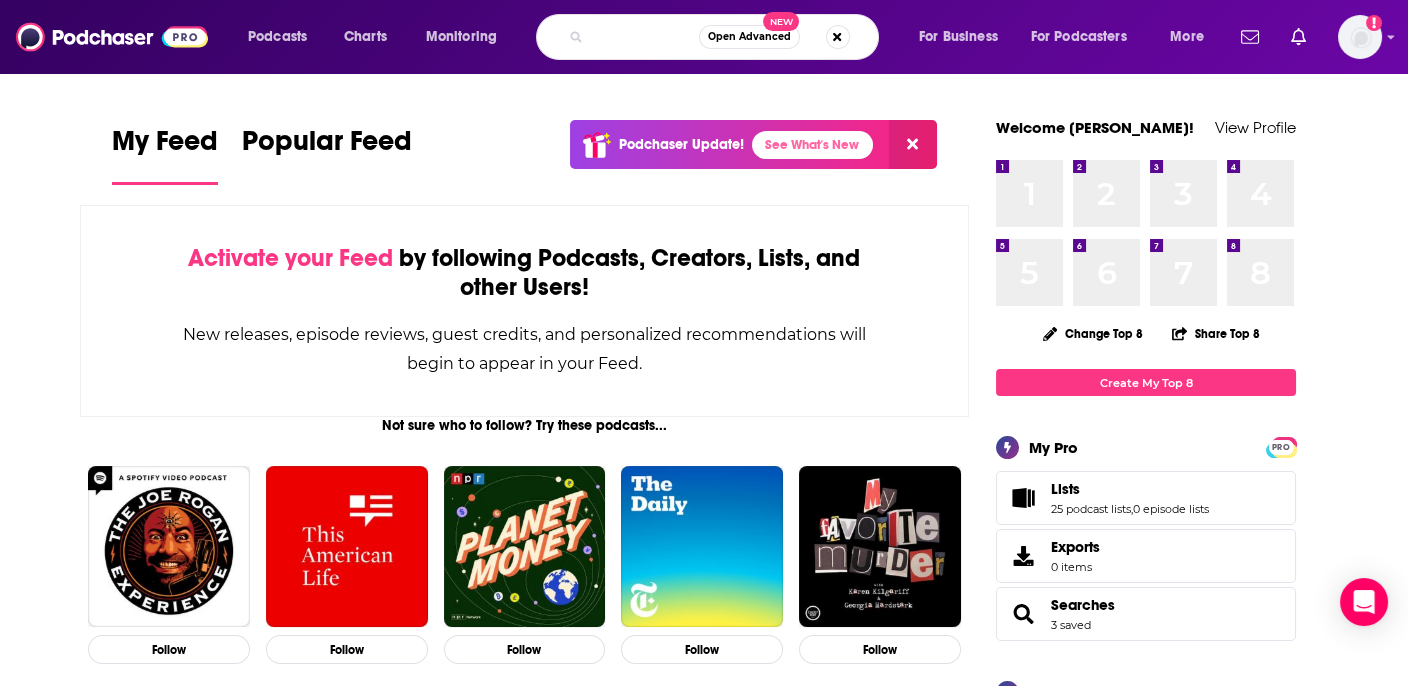 type on ""Insurance Business Babes"" 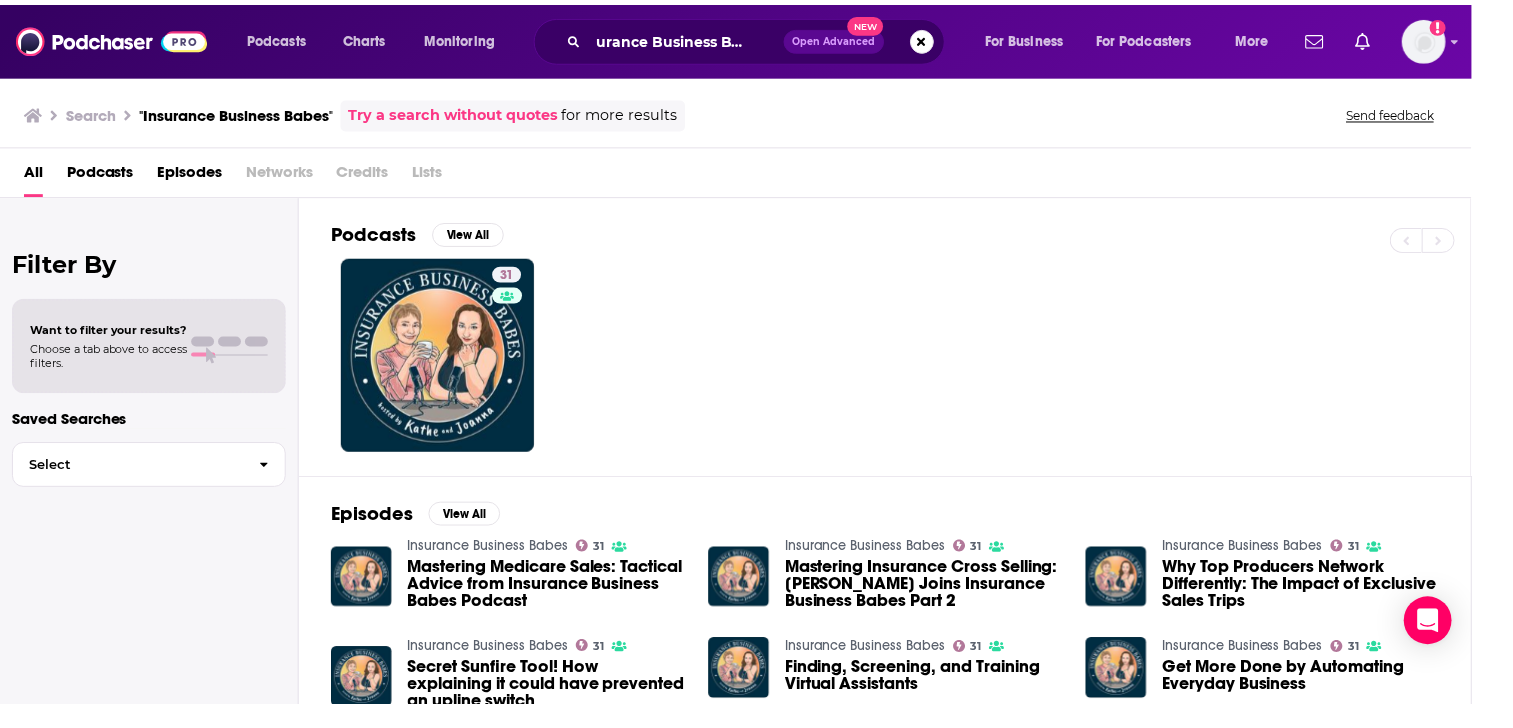 scroll, scrollTop: 0, scrollLeft: 0, axis: both 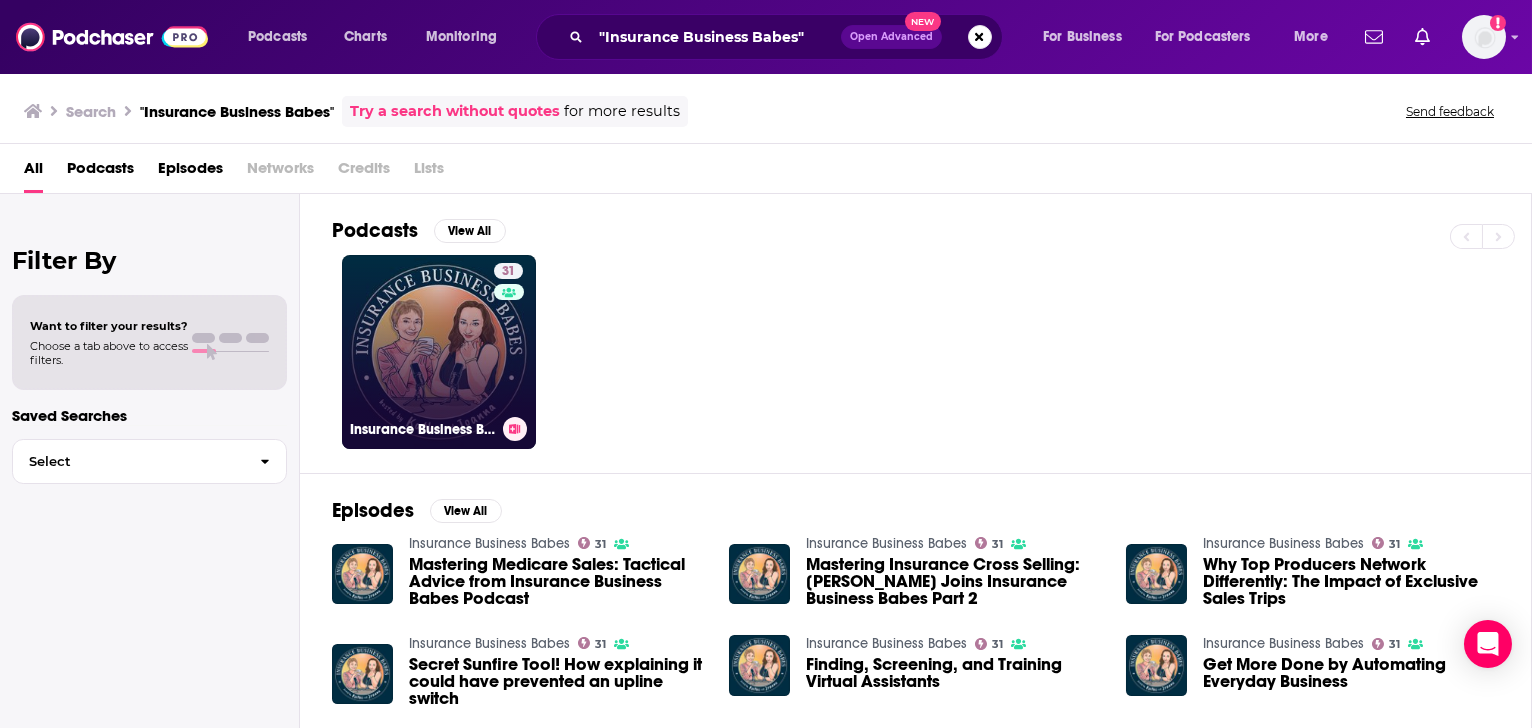 click on "31 Insurance Business Babes" at bounding box center [439, 352] 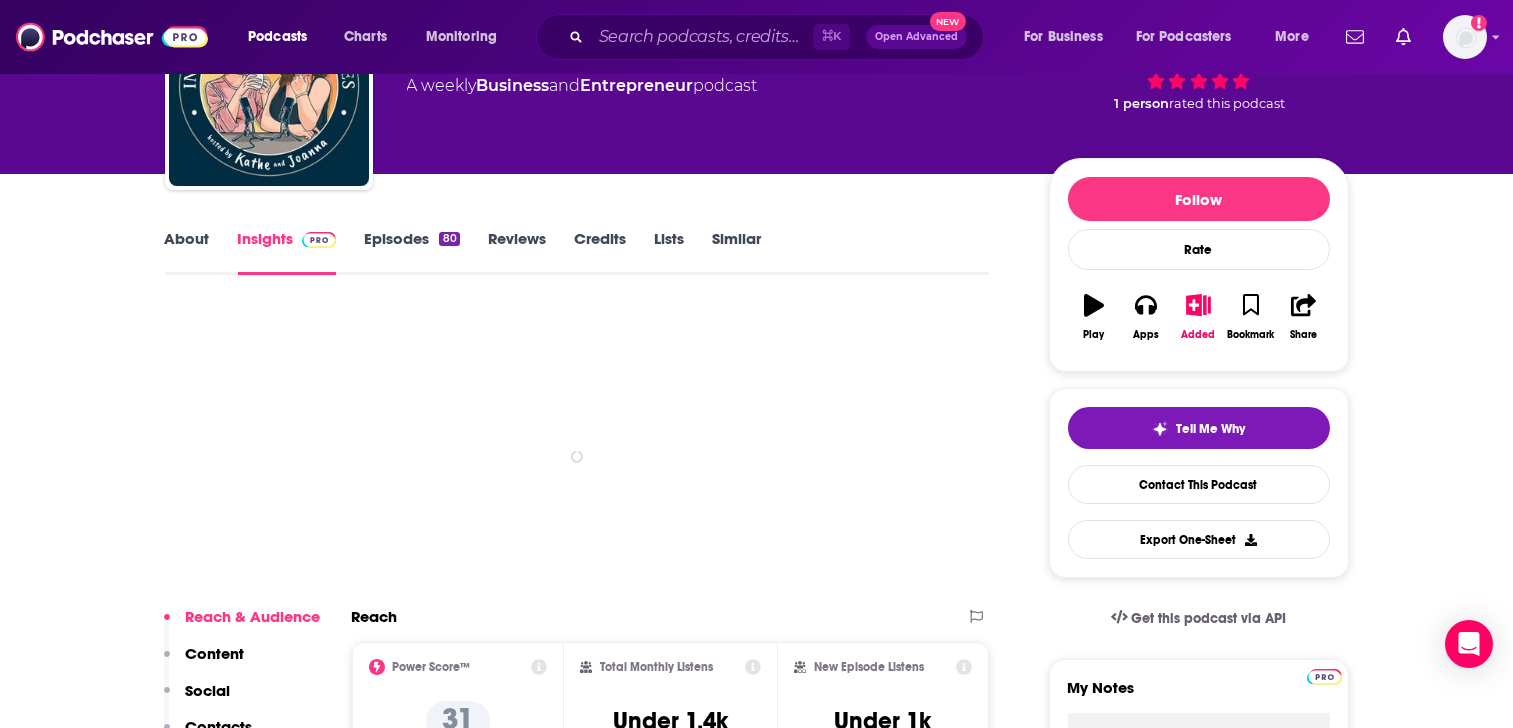 scroll, scrollTop: 190, scrollLeft: 0, axis: vertical 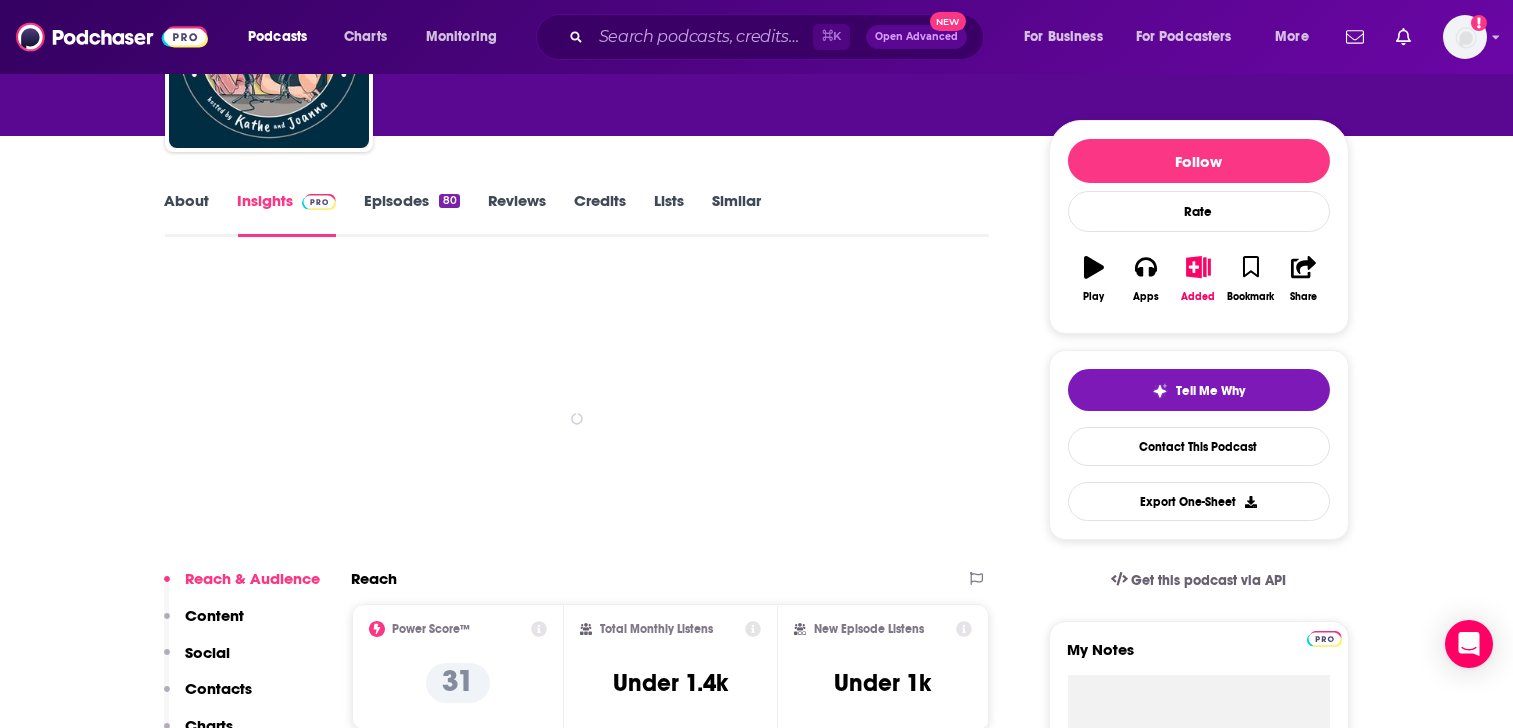 click on "About" at bounding box center [187, 214] 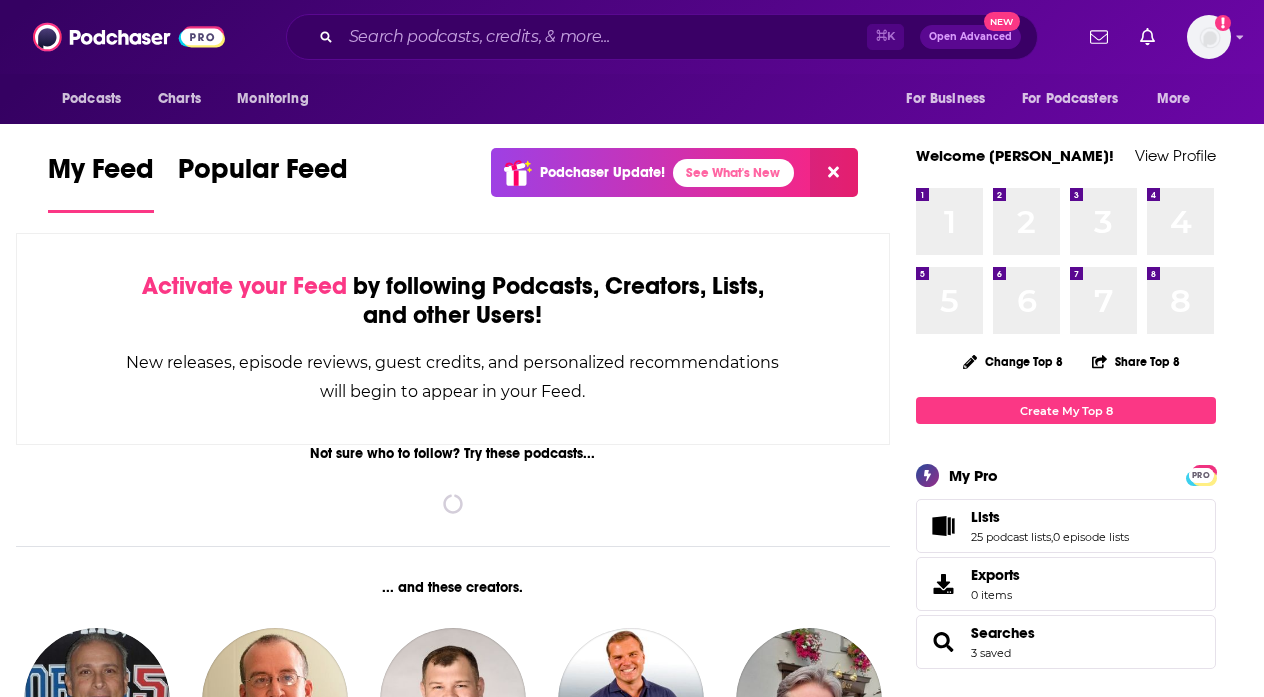 scroll, scrollTop: 0, scrollLeft: 0, axis: both 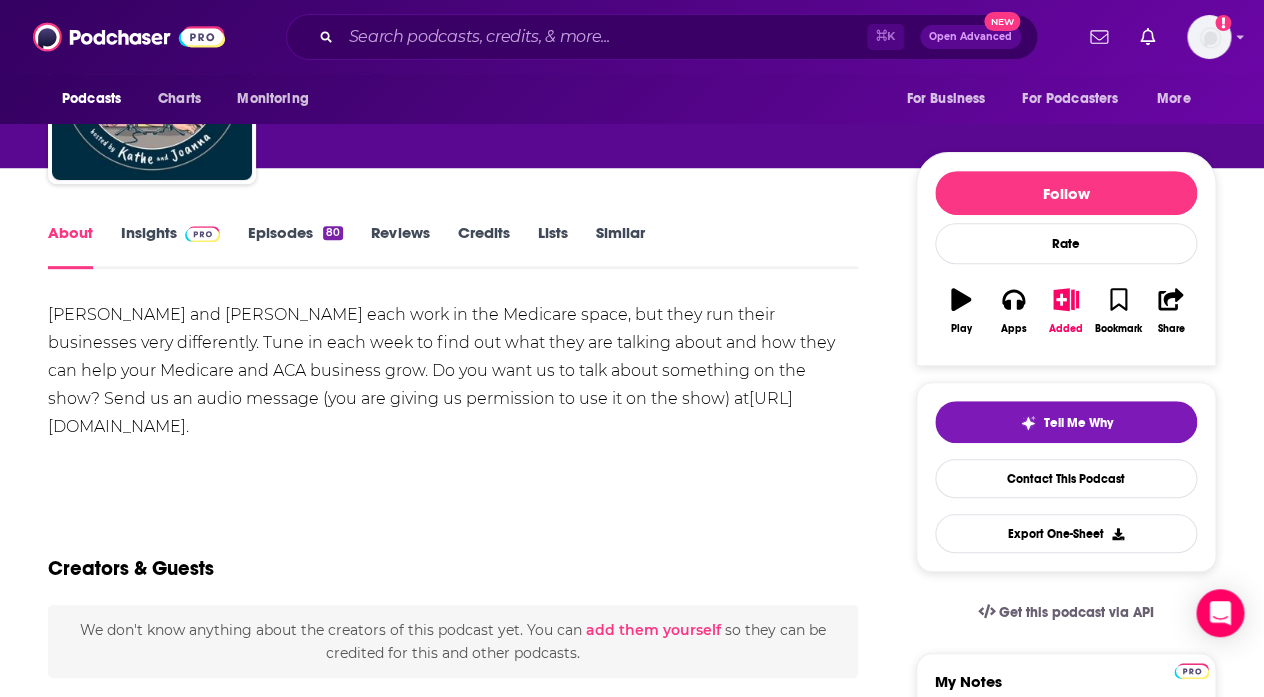 click on "Joanna Wyckoff and Kathe Kline each work in the Medicare space, but they run their businesses very differently. Tune in each week to find out what they are talking about and how they can help your Medicare and ACA business grow. Do you want us to talk about something on the show?  Send us an audio message (you are giving us permission to use it on the show) at  https://s.bcast.fm/insurance-business-babes ." at bounding box center (453, 371) 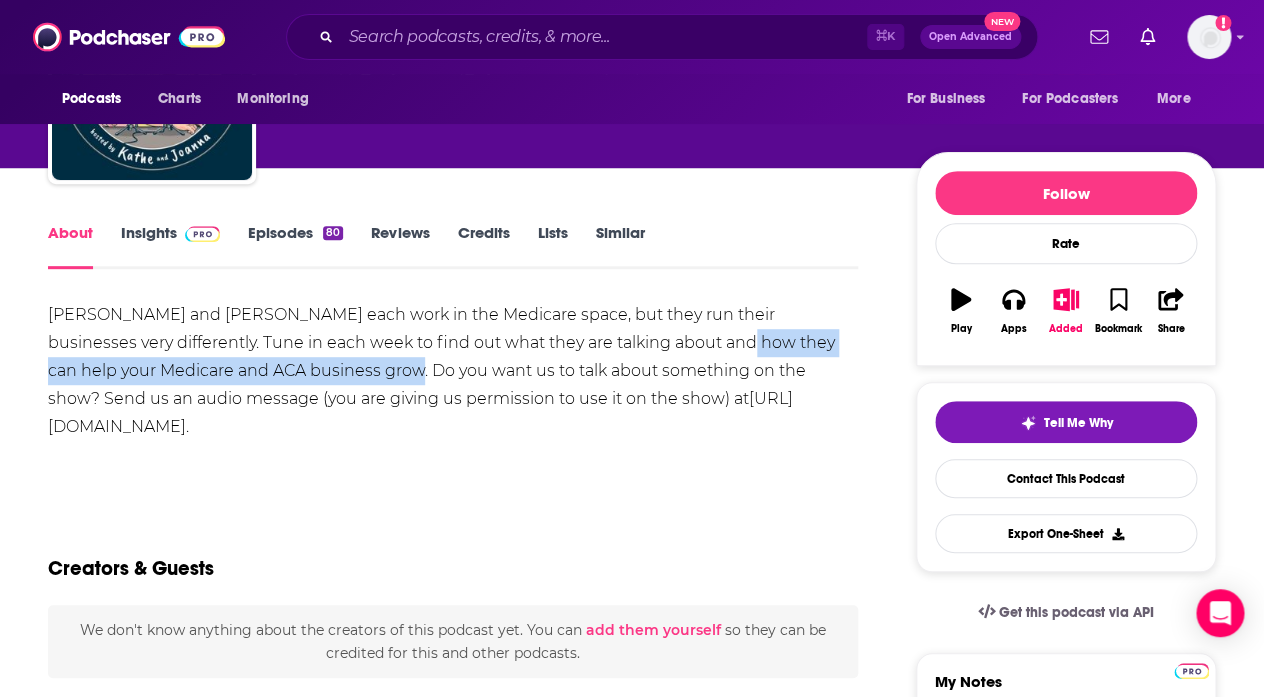 drag, startPoint x: 314, startPoint y: 374, endPoint x: 632, endPoint y: 350, distance: 318.9044 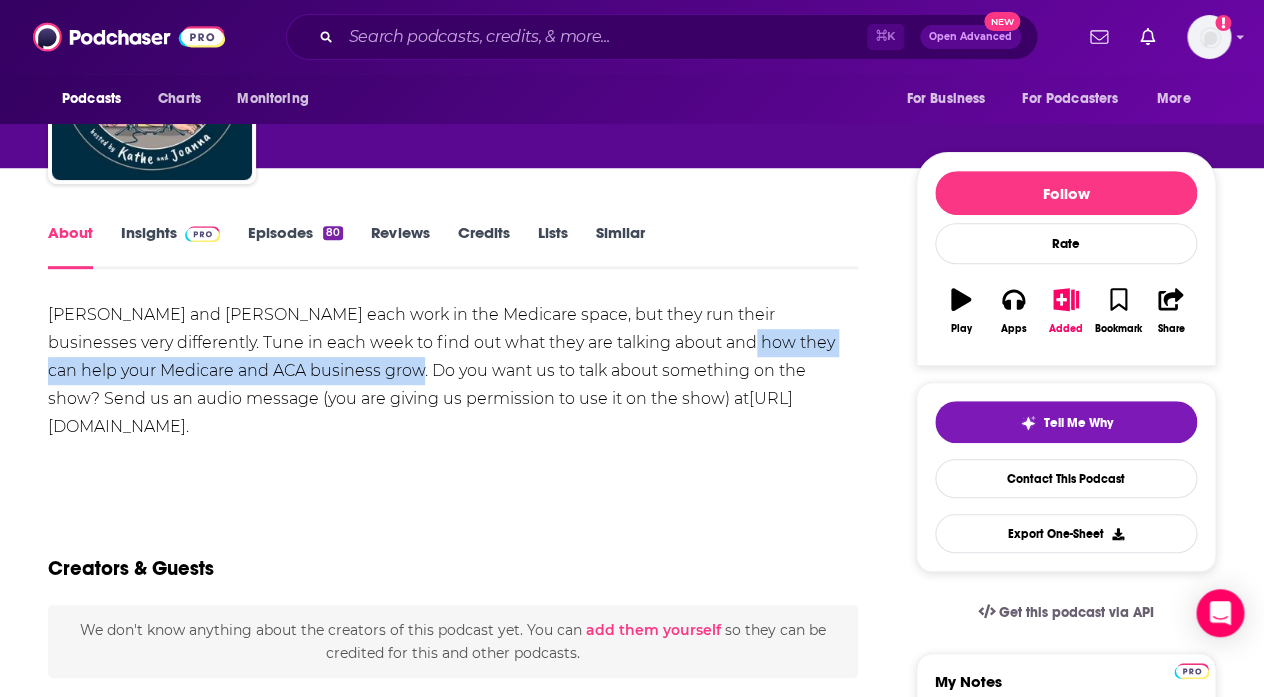 click on "Joanna Wyckoff and Kathe Kline each work in the Medicare space, but they run their businesses very differently. Tune in each week to find out what they are talking about and how they can help your Medicare and ACA business grow. Do you want us to talk about something on the show?  Send us an audio message (you are giving us permission to use it on the show) at  https://s.bcast.fm/insurance-business-babes ." at bounding box center [453, 371] 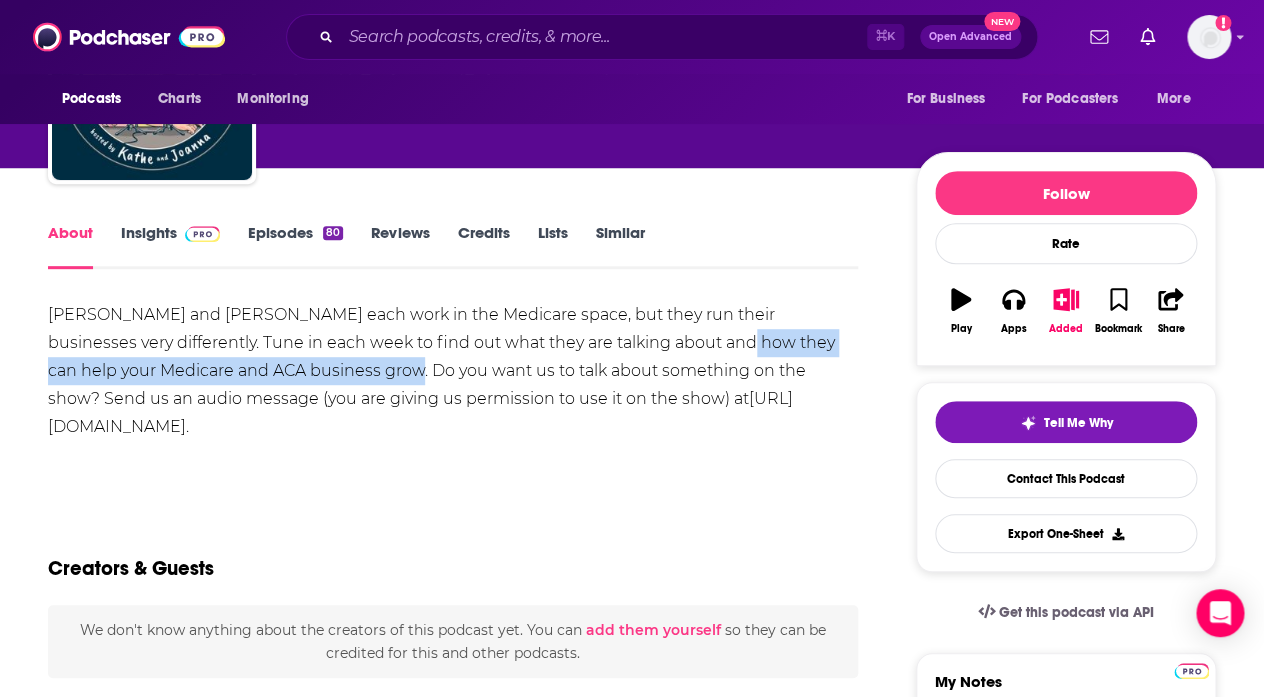 copy on "how they can help your Medicare and ACA business grow." 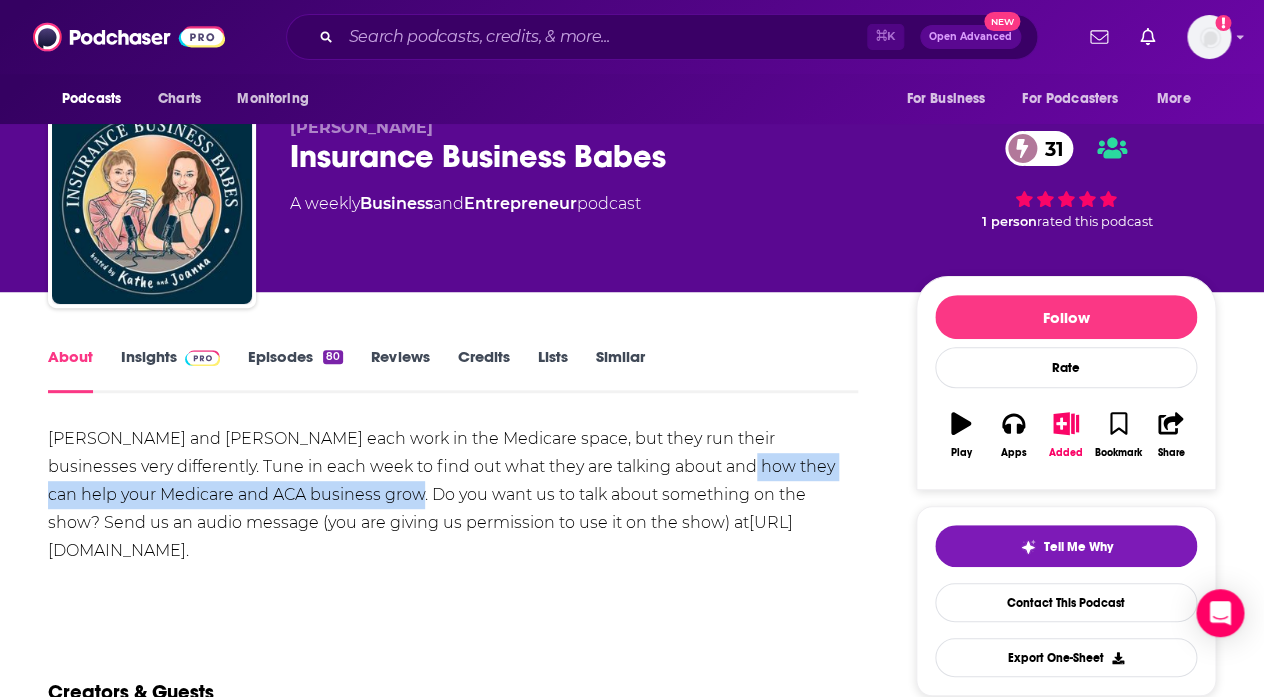 scroll, scrollTop: 0, scrollLeft: 0, axis: both 